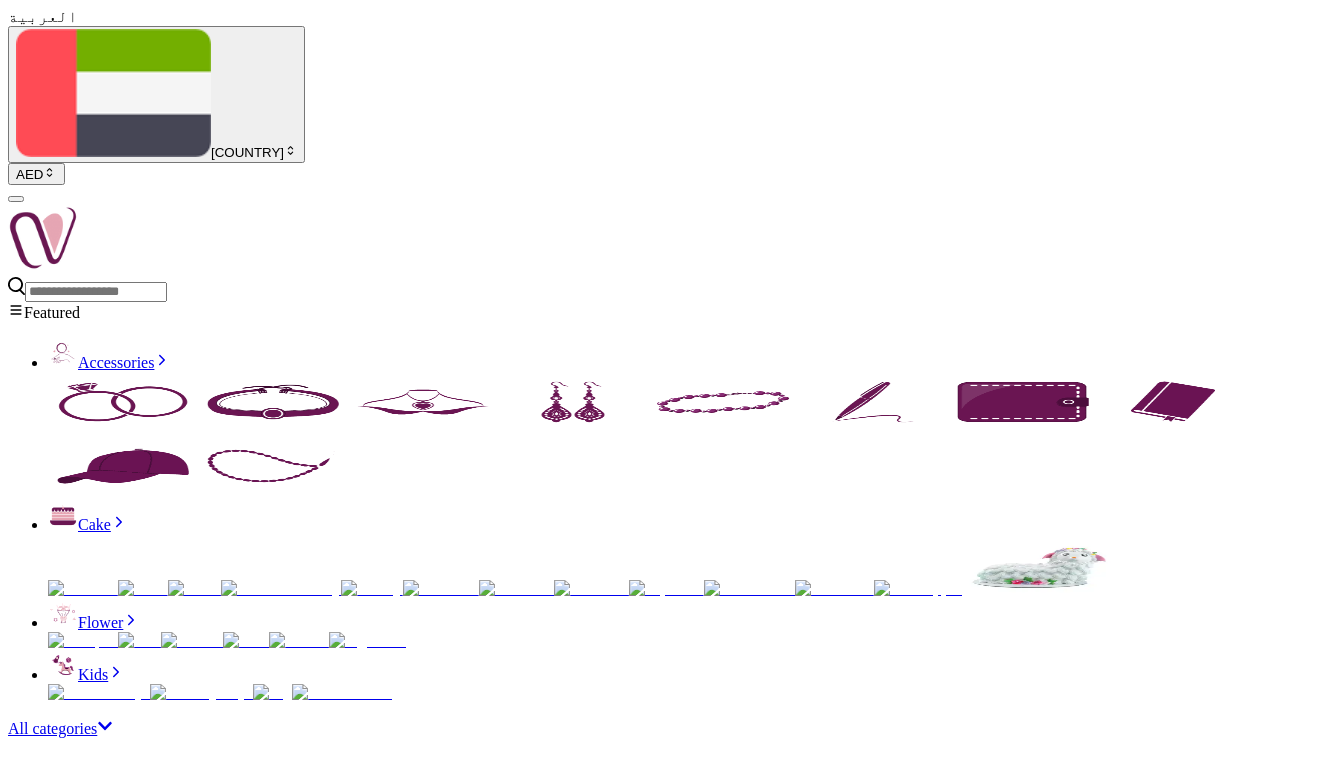 scroll, scrollTop: 0, scrollLeft: 0, axis: both 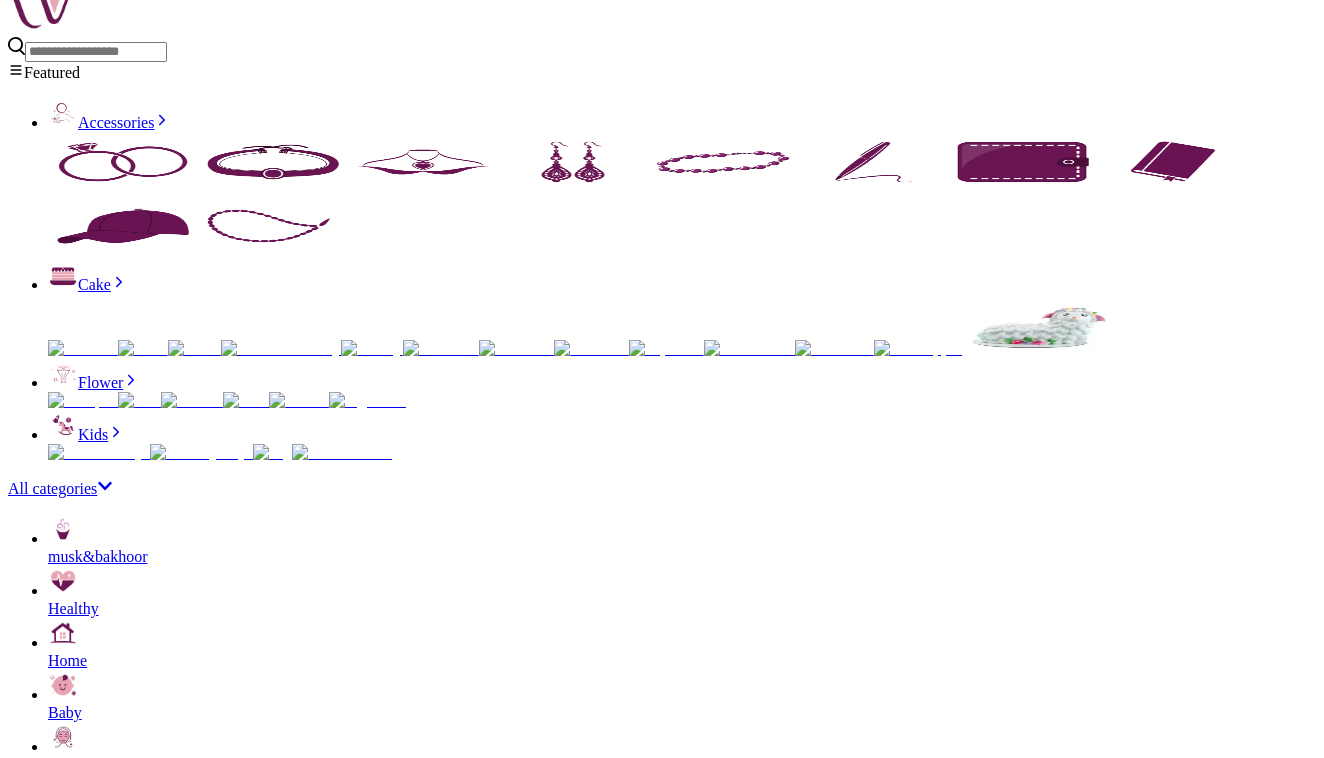 select on "***" 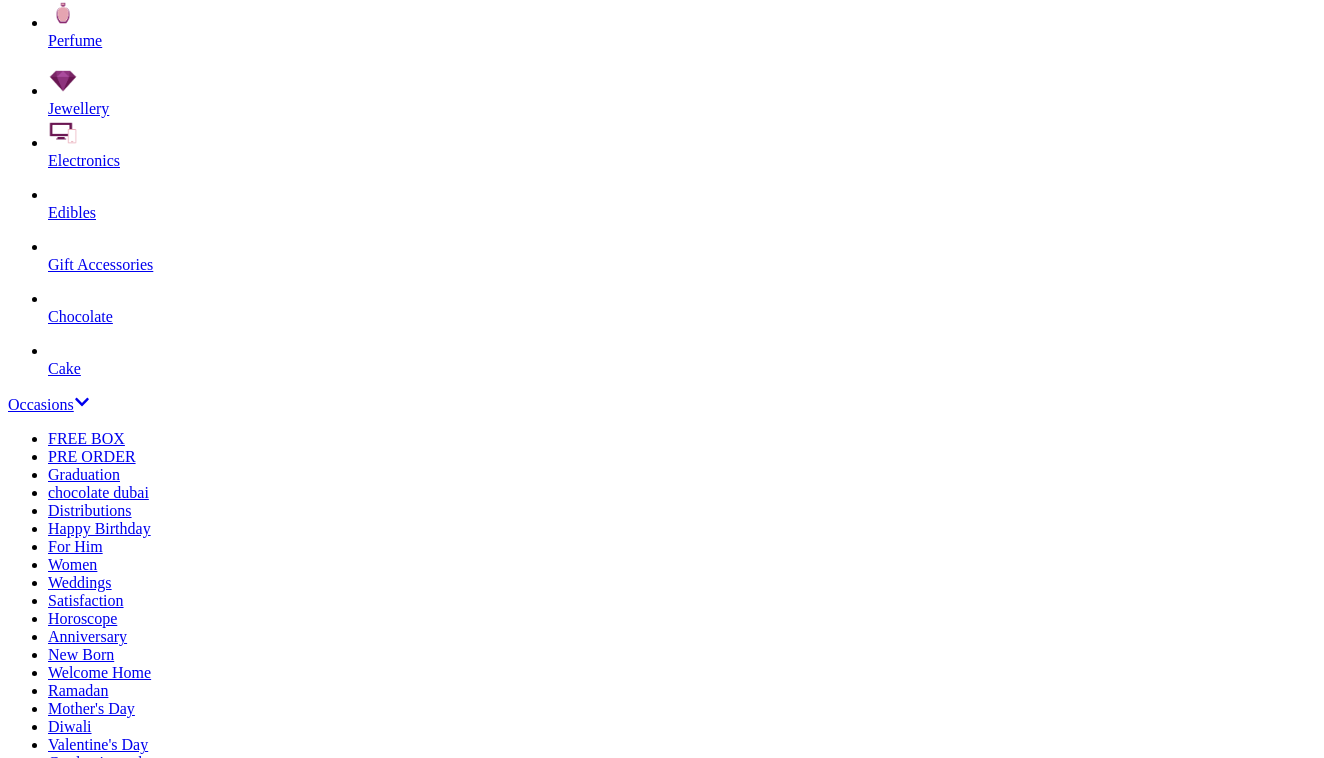 scroll, scrollTop: 1673, scrollLeft: 0, axis: vertical 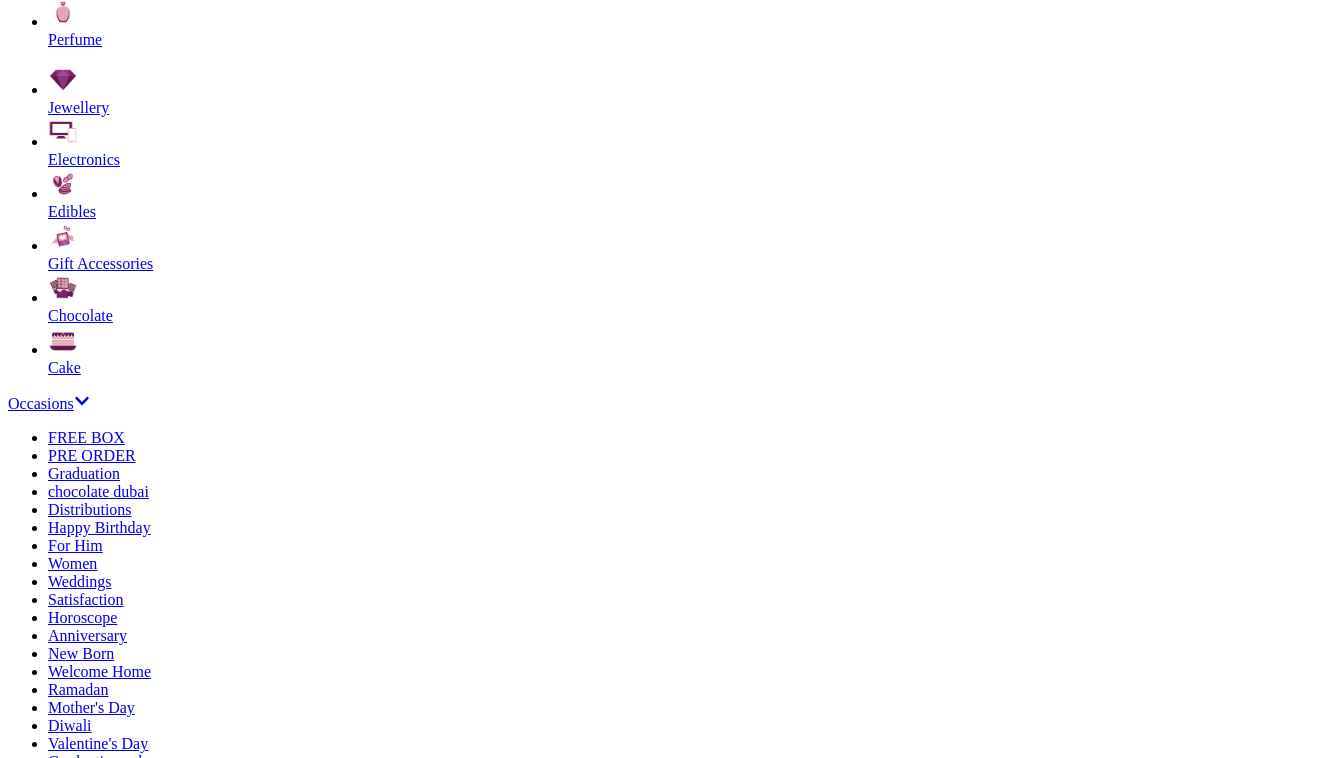 click on "Edibles" at bounding box center (682, 194) 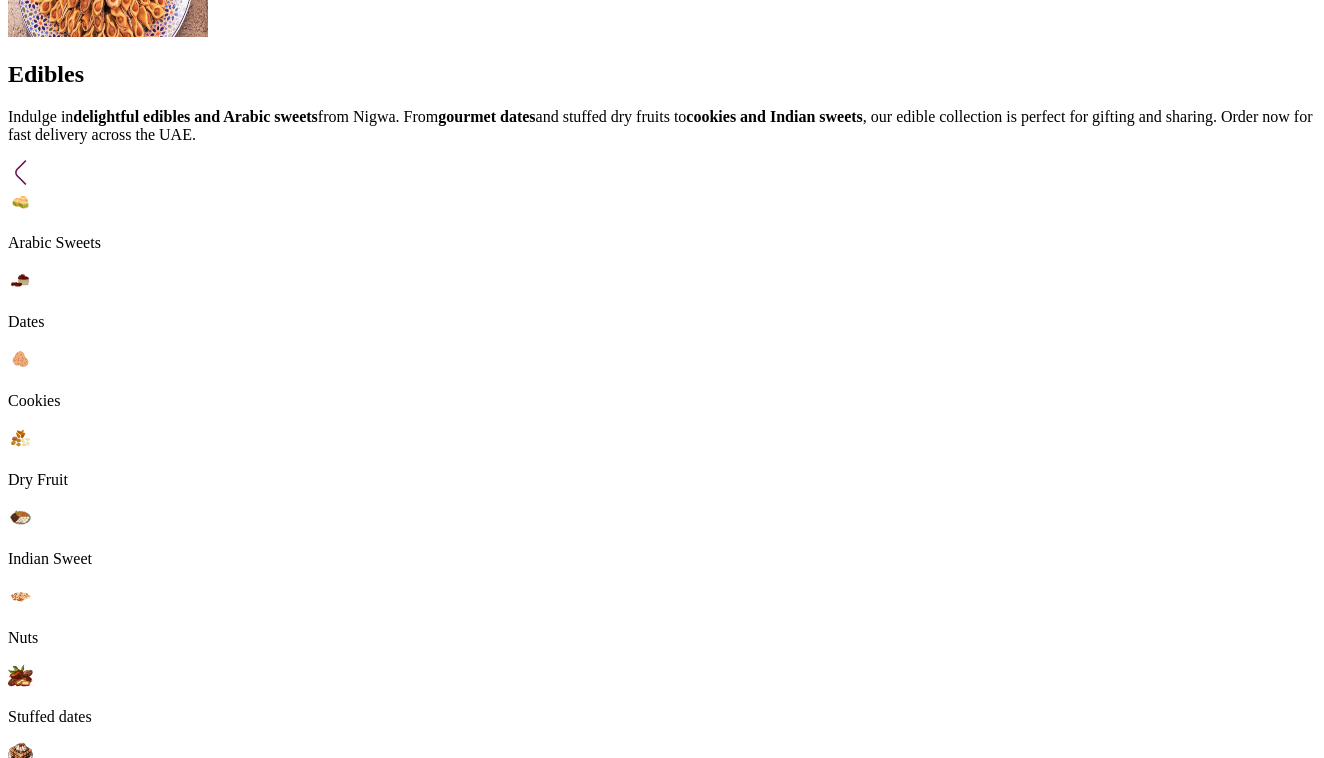 scroll, scrollTop: 3401, scrollLeft: 0, axis: vertical 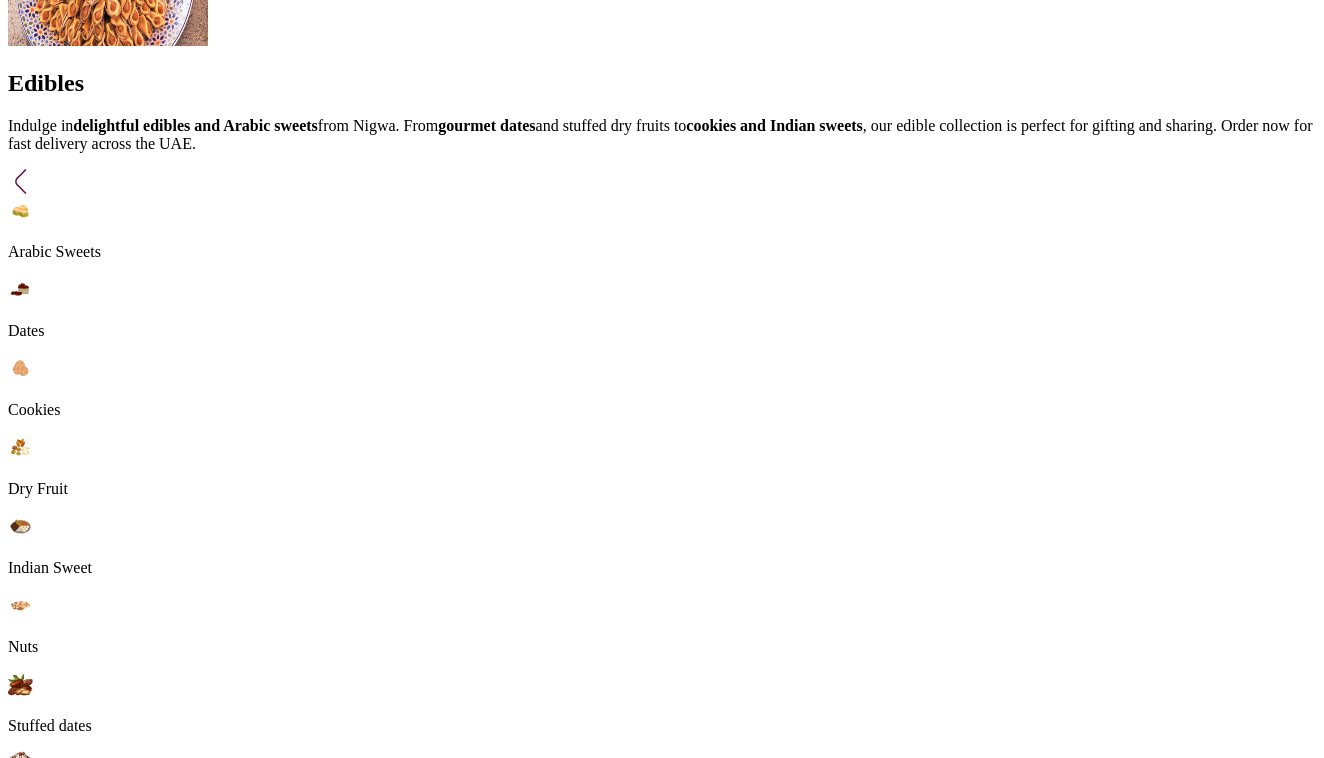click at bounding box center [662, 50271] 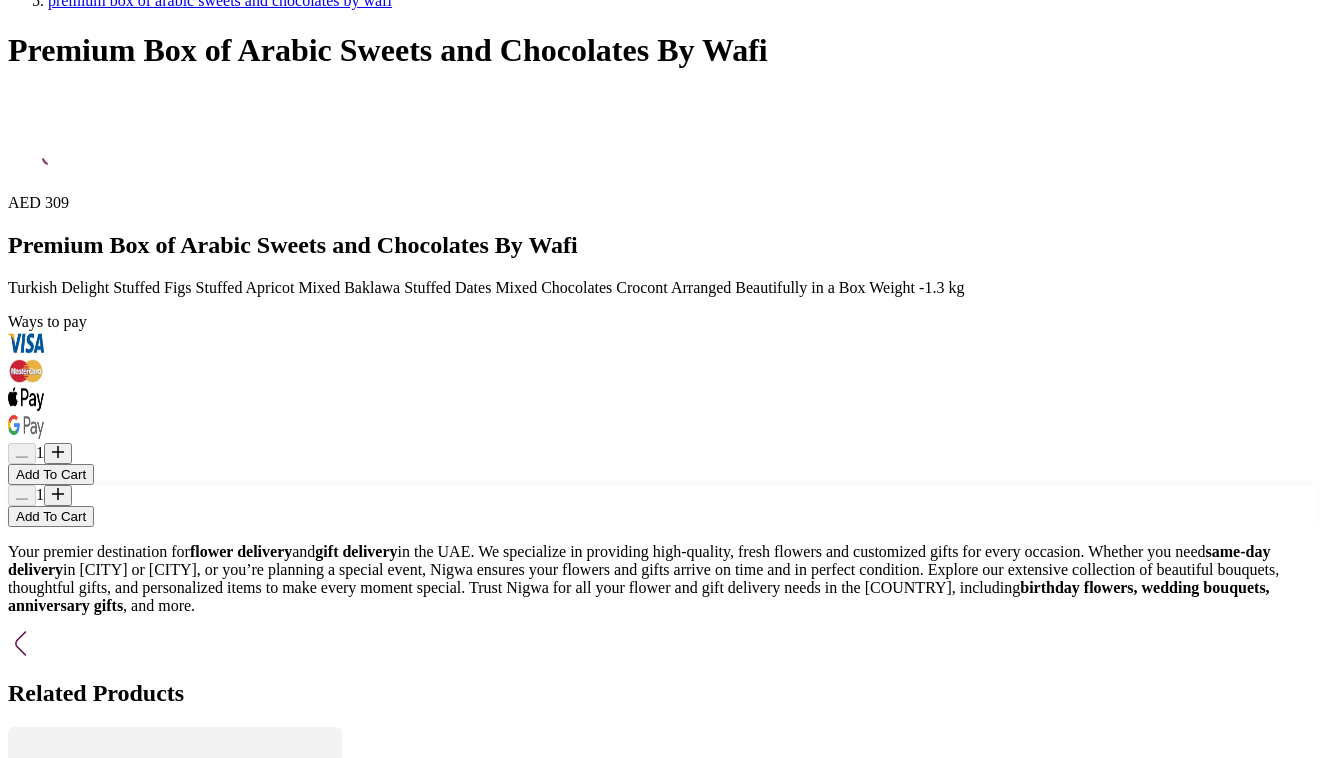 scroll, scrollTop: 0, scrollLeft: 0, axis: both 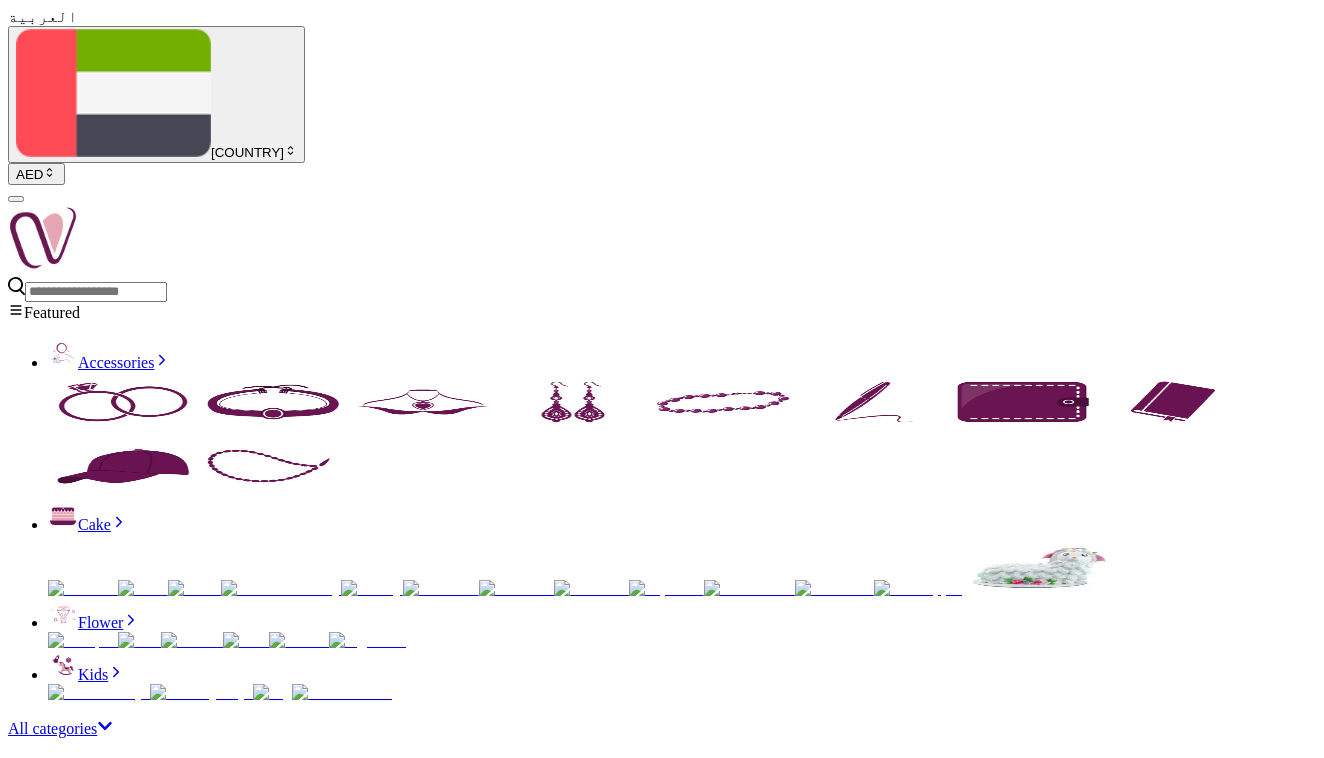 click at bounding box center (58, 4815) 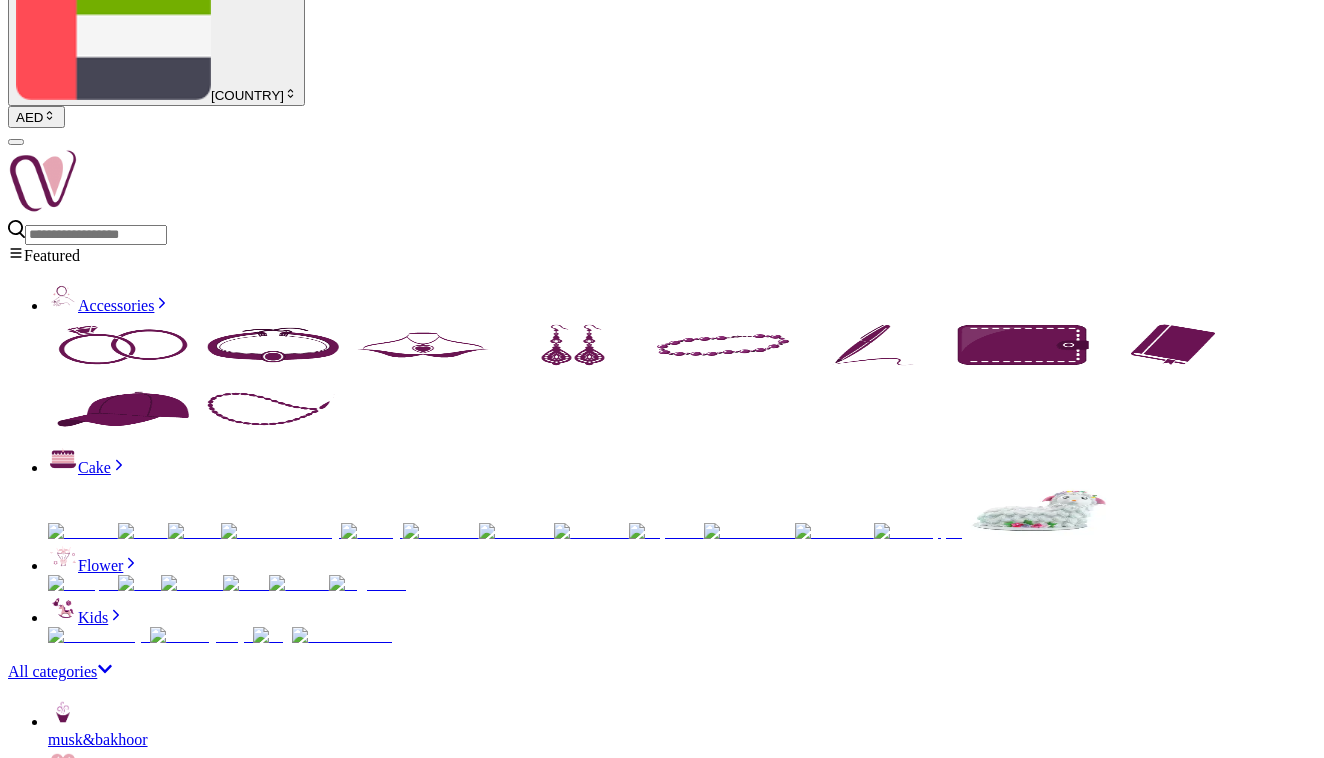 scroll, scrollTop: 156, scrollLeft: 0, axis: vertical 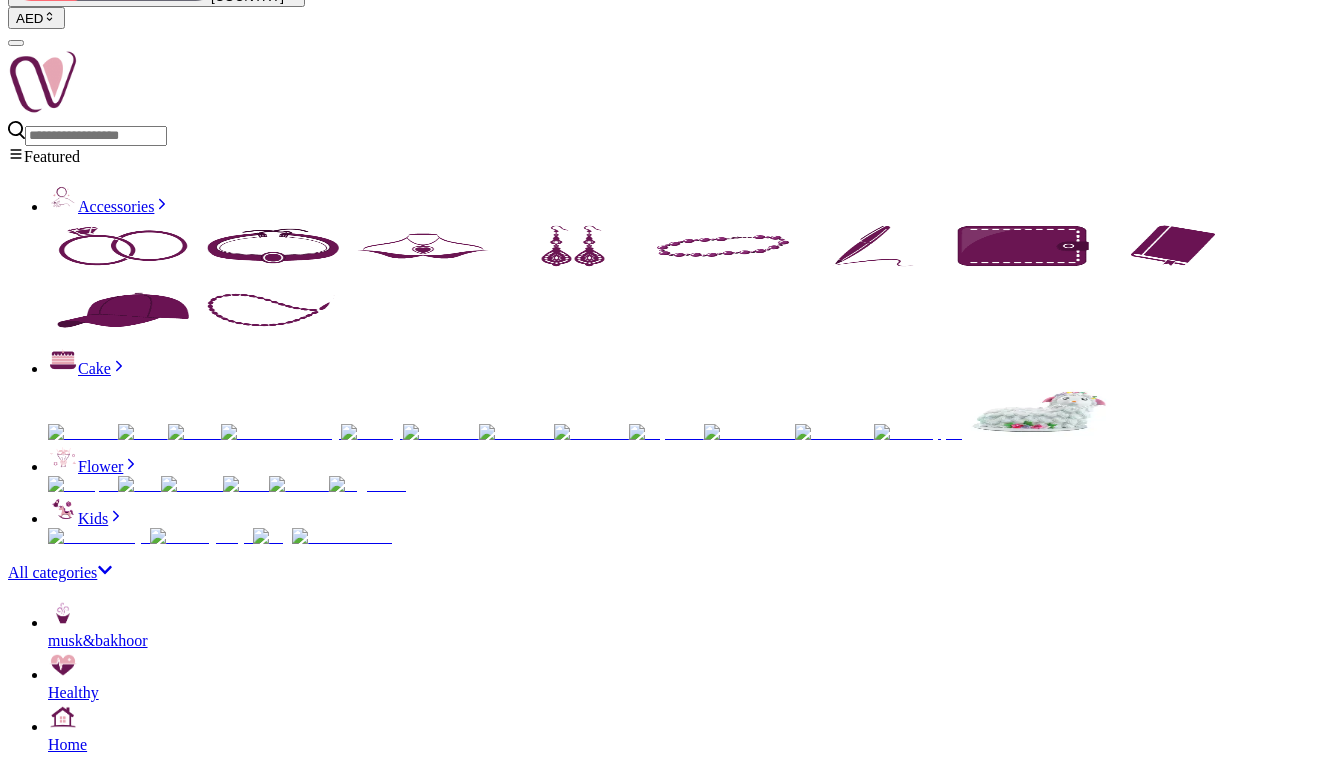 type on "**********" 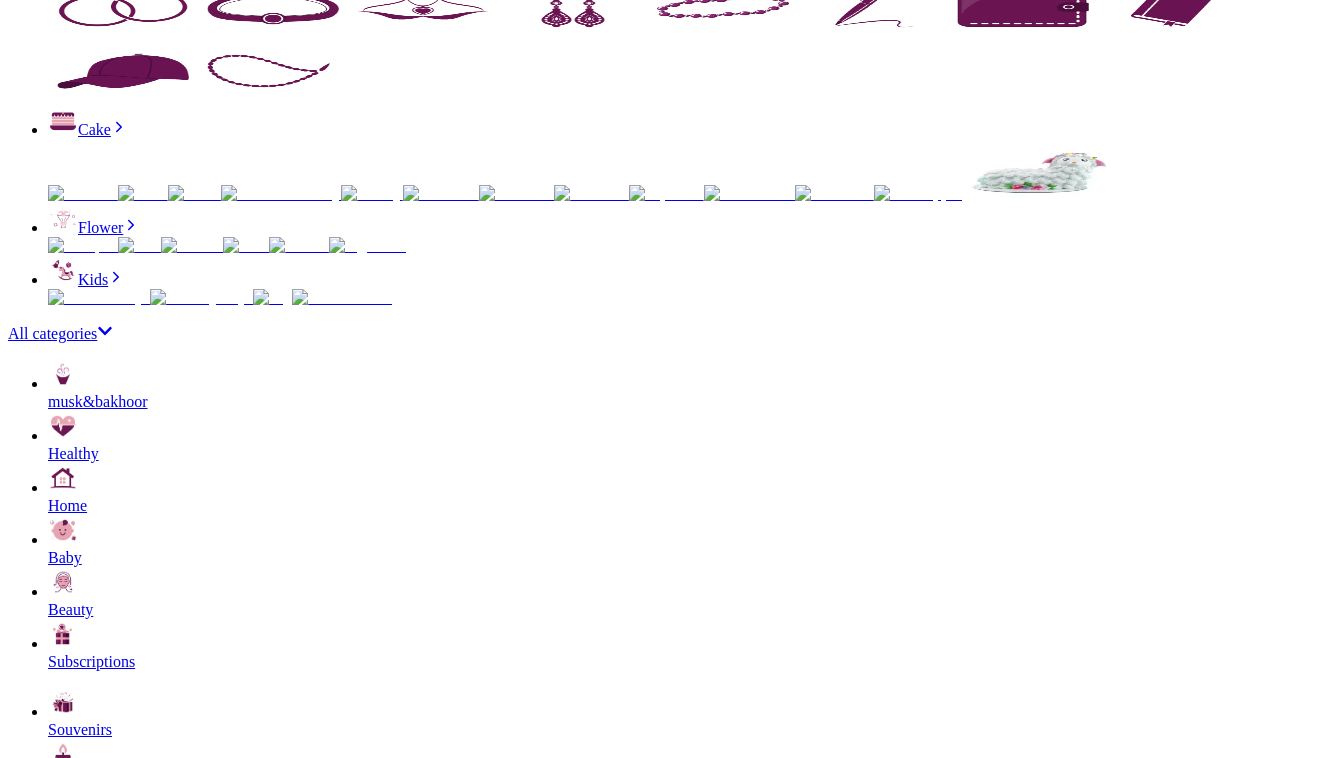 scroll, scrollTop: 399, scrollLeft: 0, axis: vertical 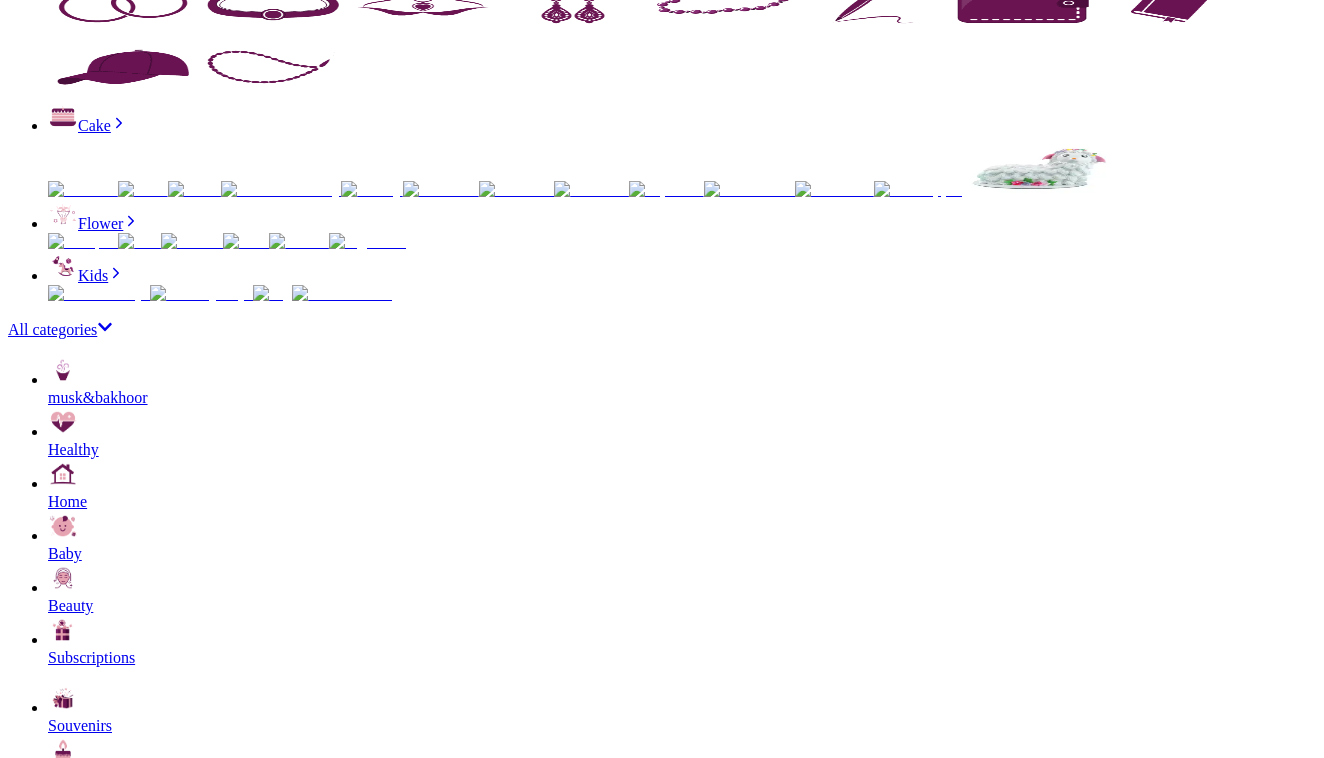 select on "*****" 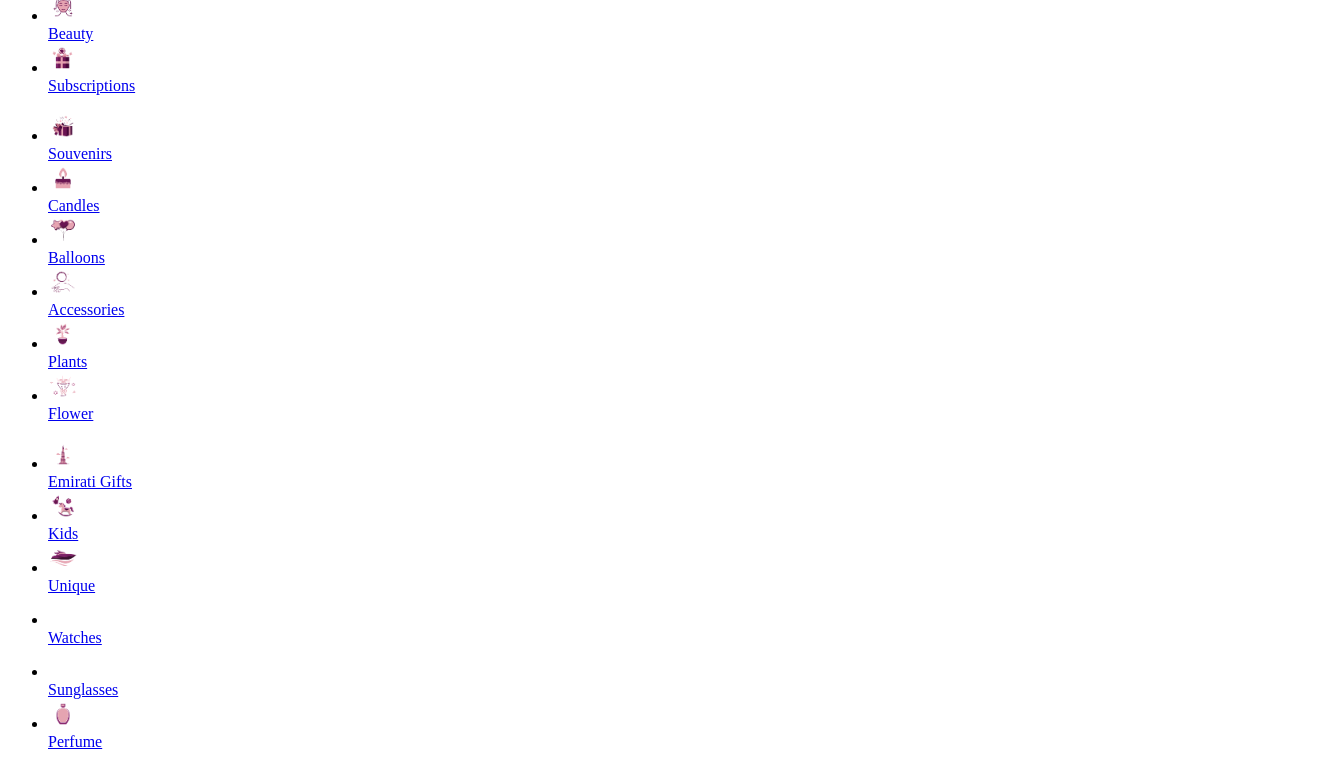 scroll, scrollTop: 974, scrollLeft: 0, axis: vertical 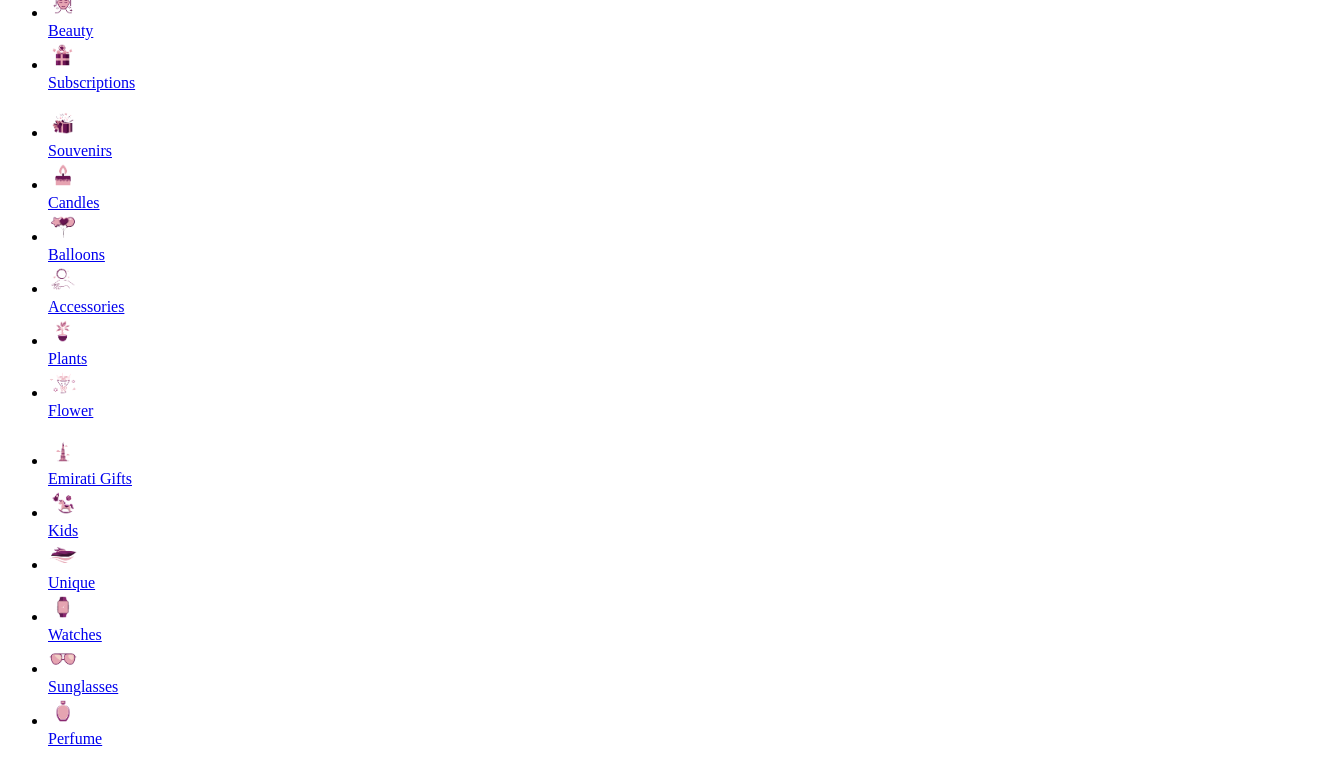 type on "**********" 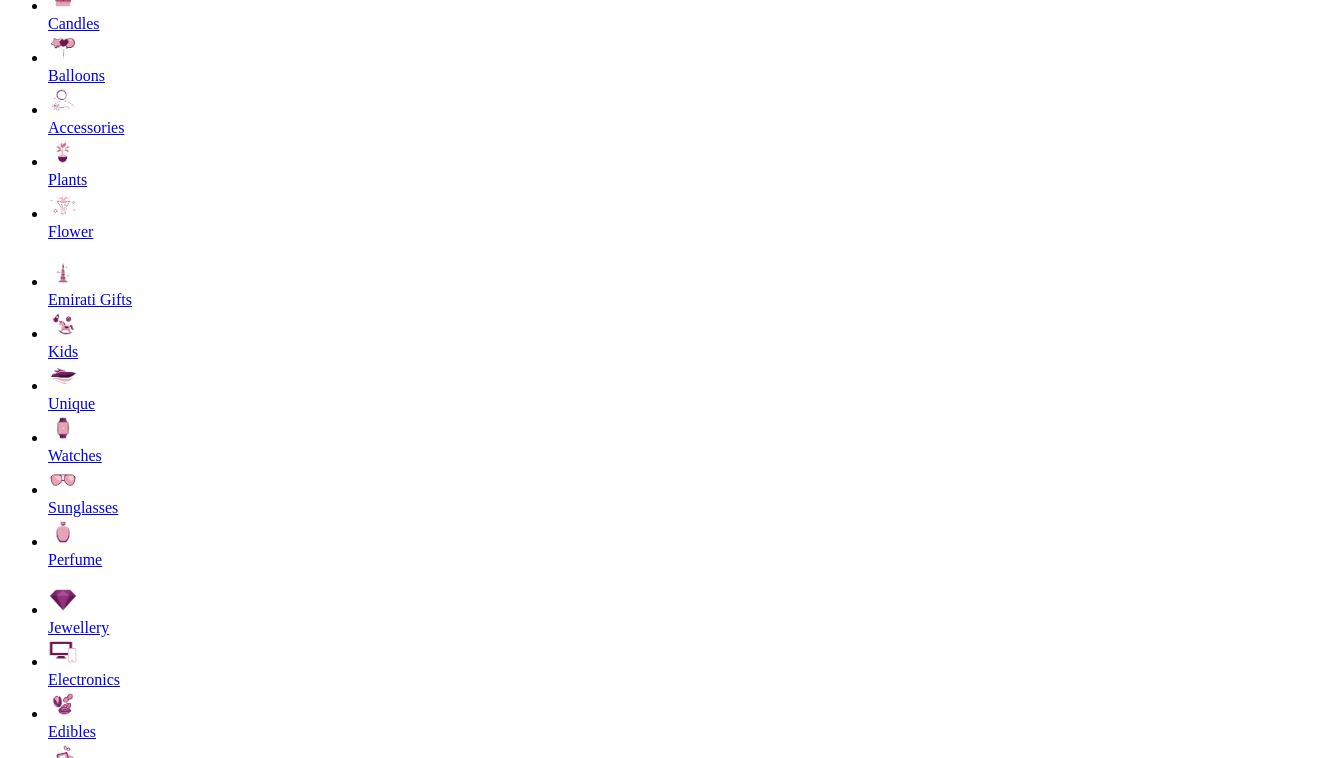 scroll, scrollTop: 1159, scrollLeft: 0, axis: vertical 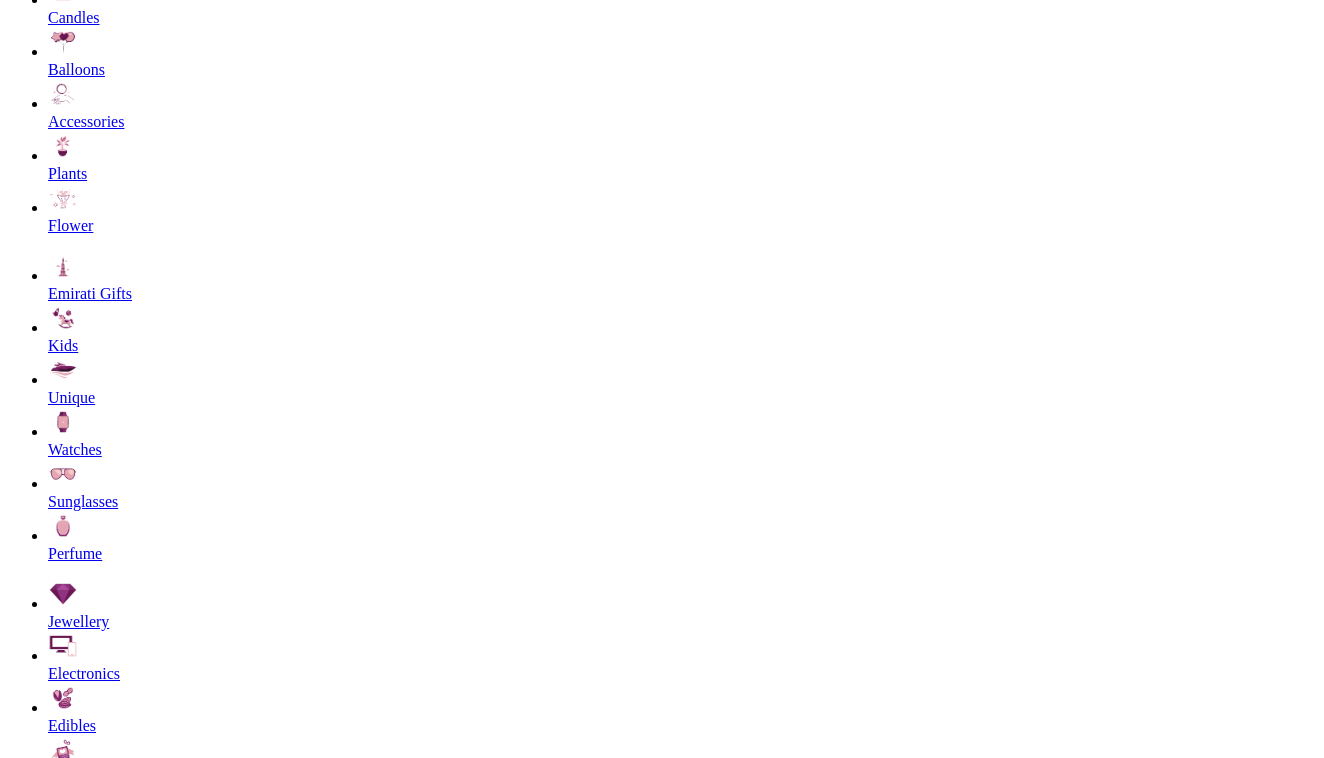 type on "**********" 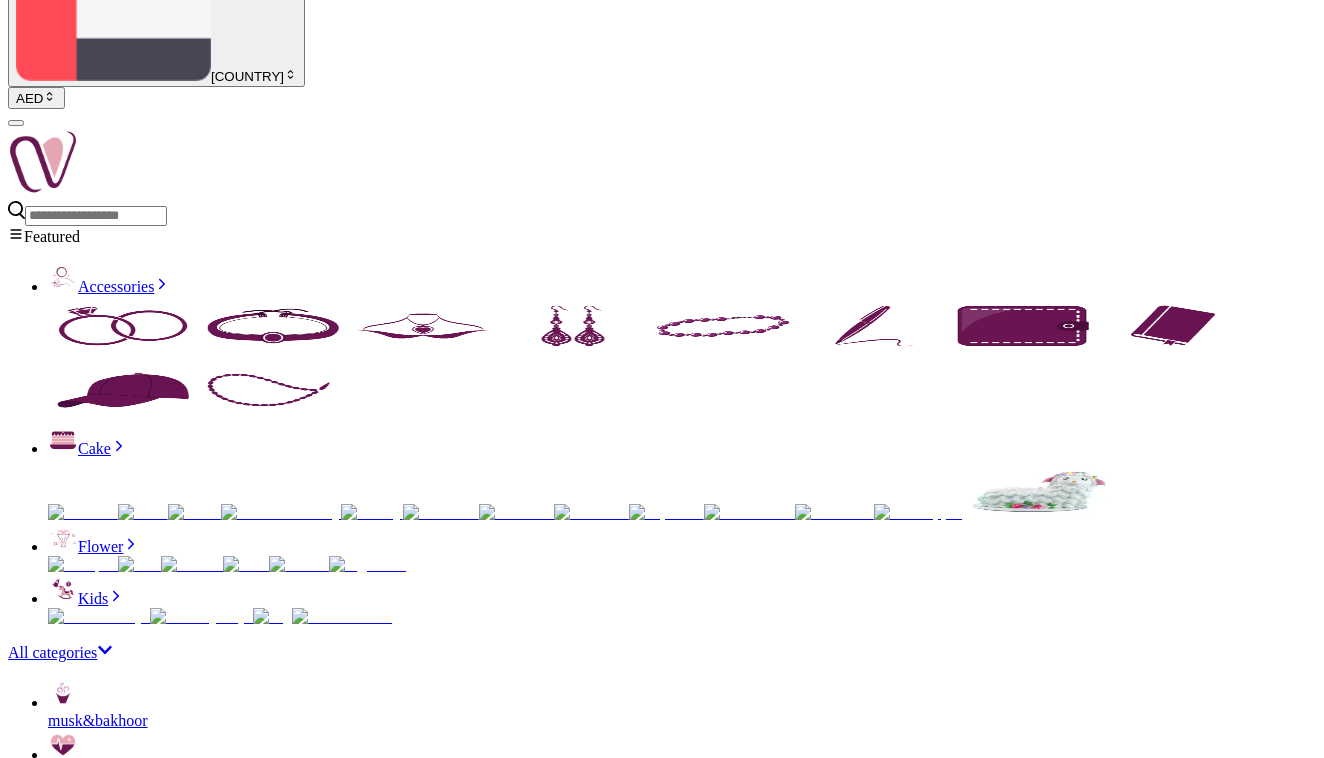scroll, scrollTop: 97, scrollLeft: 0, axis: vertical 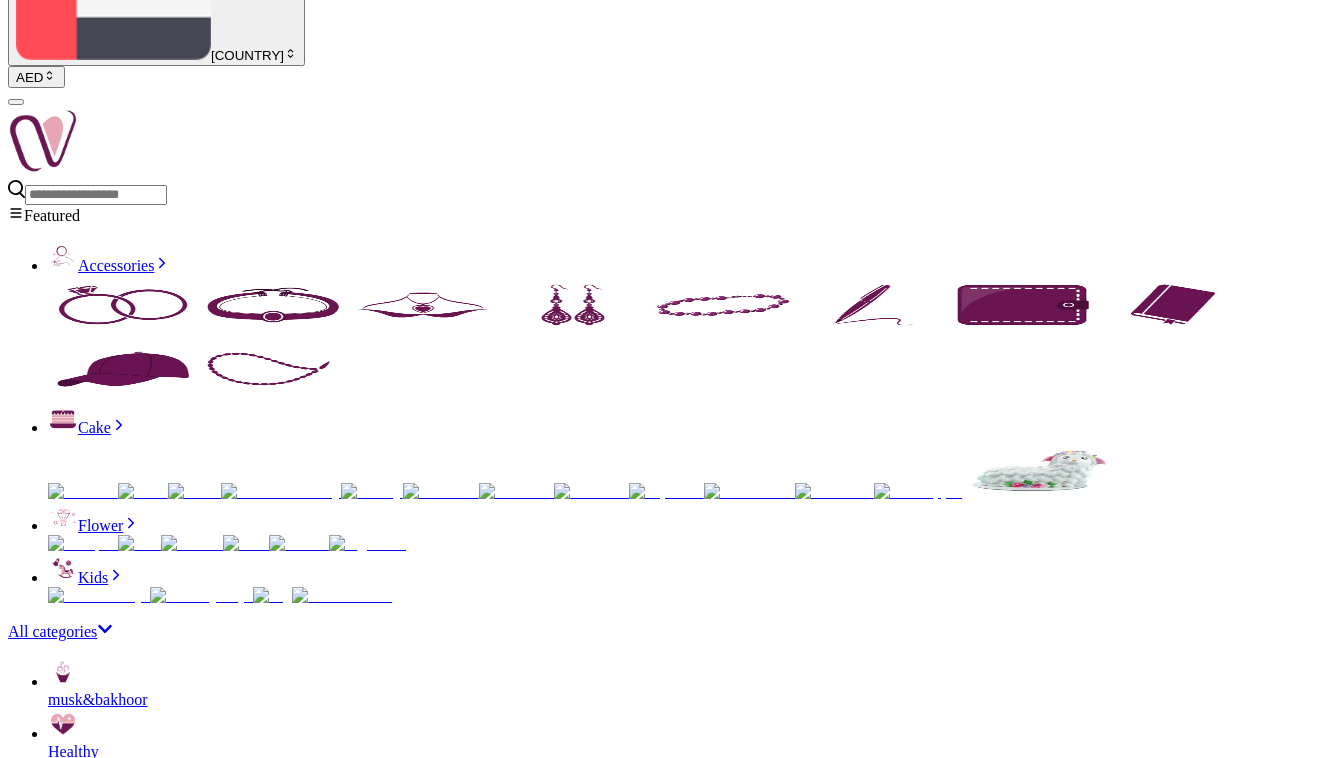 click on "Place Order" at bounding box center (51, 3556) 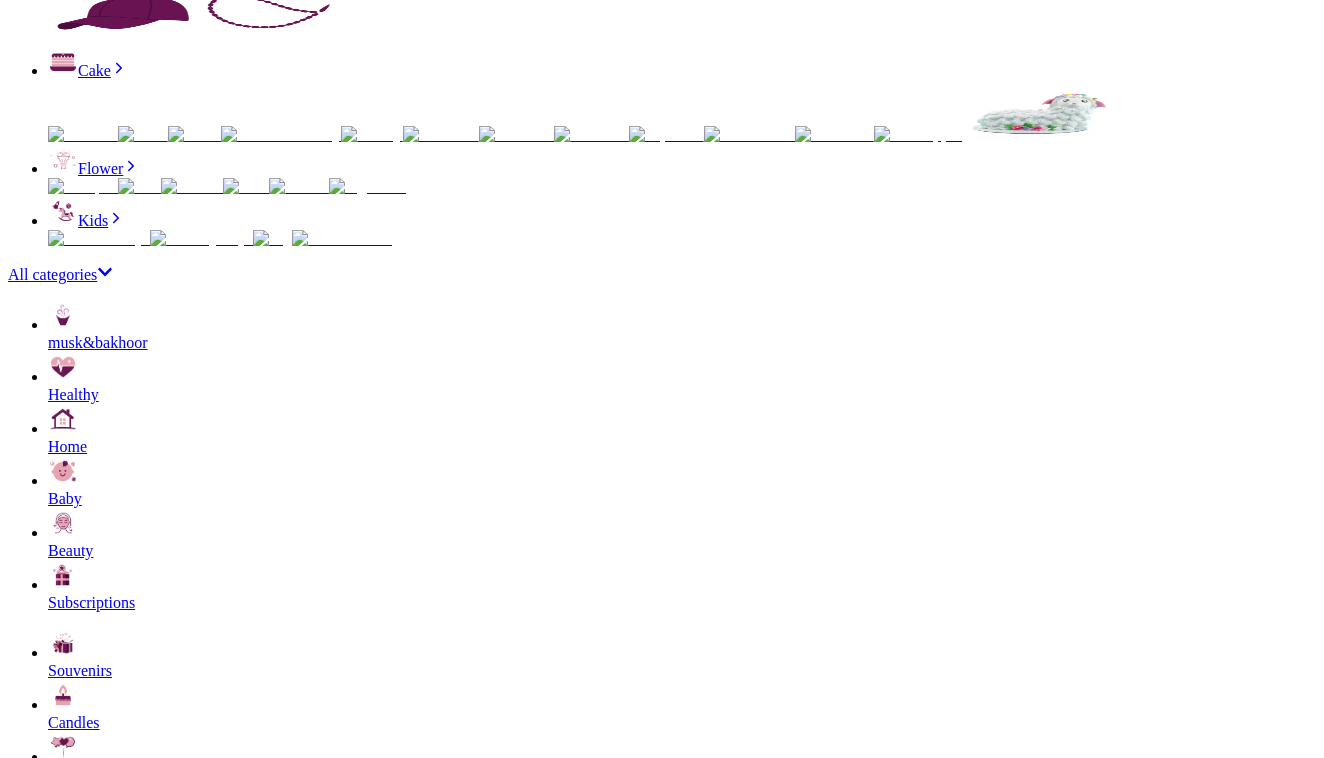 scroll, scrollTop: 381, scrollLeft: 0, axis: vertical 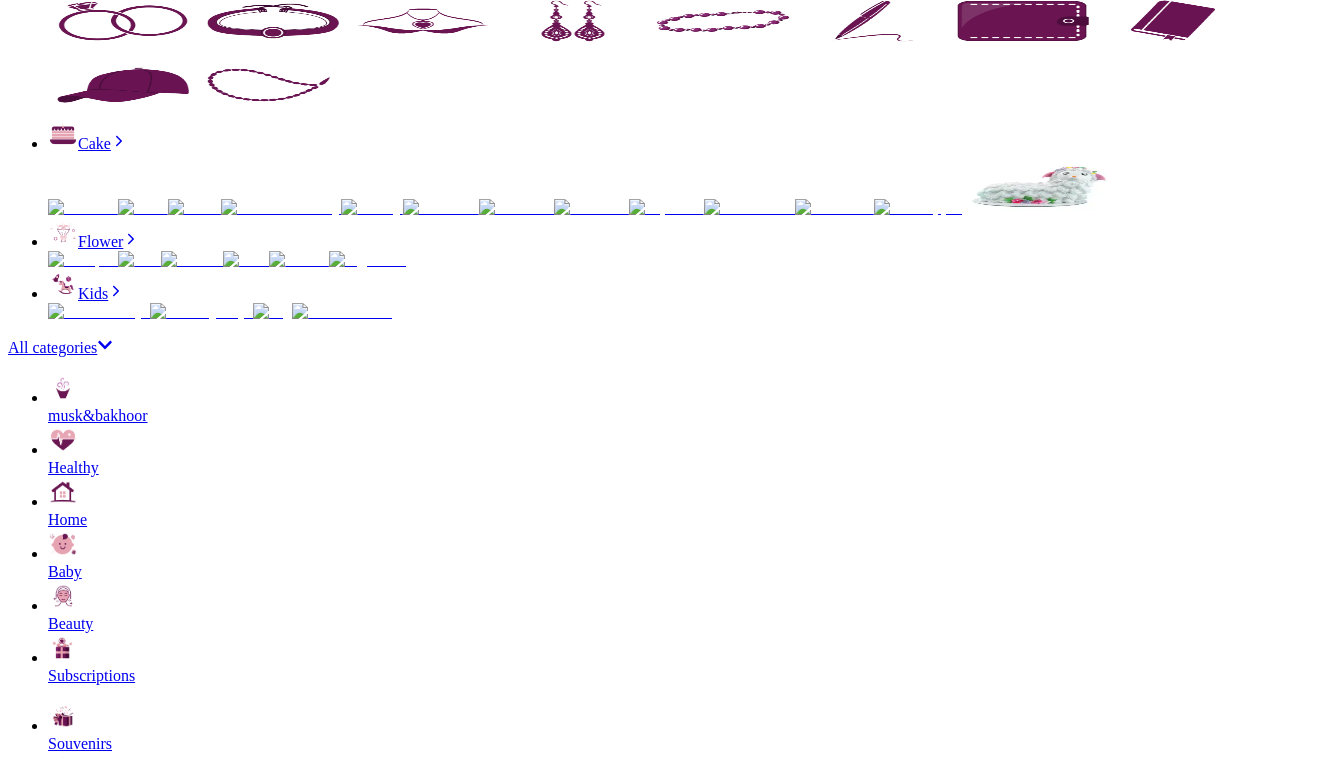 click on "Place Order" at bounding box center (51, 3272) 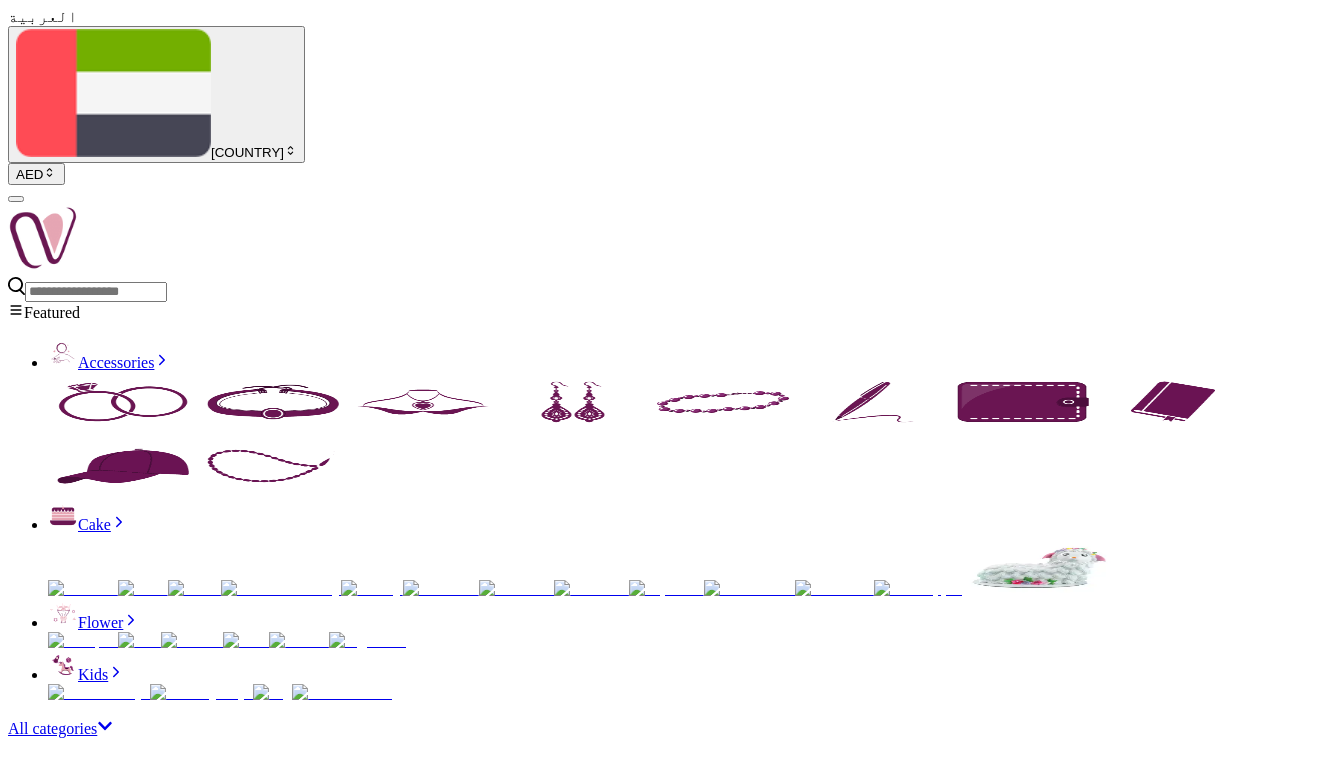 scroll, scrollTop: 0, scrollLeft: 0, axis: both 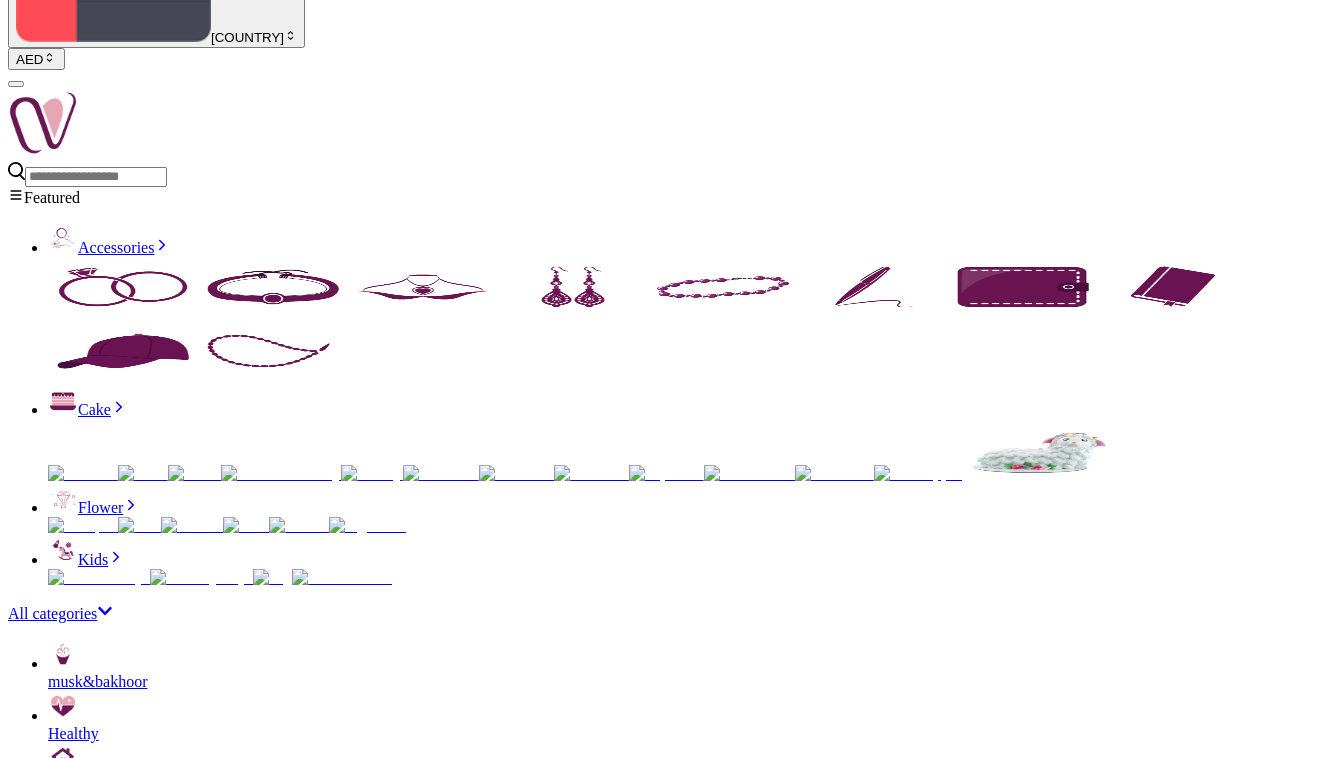 click on "Place Order" at bounding box center [51, 3538] 